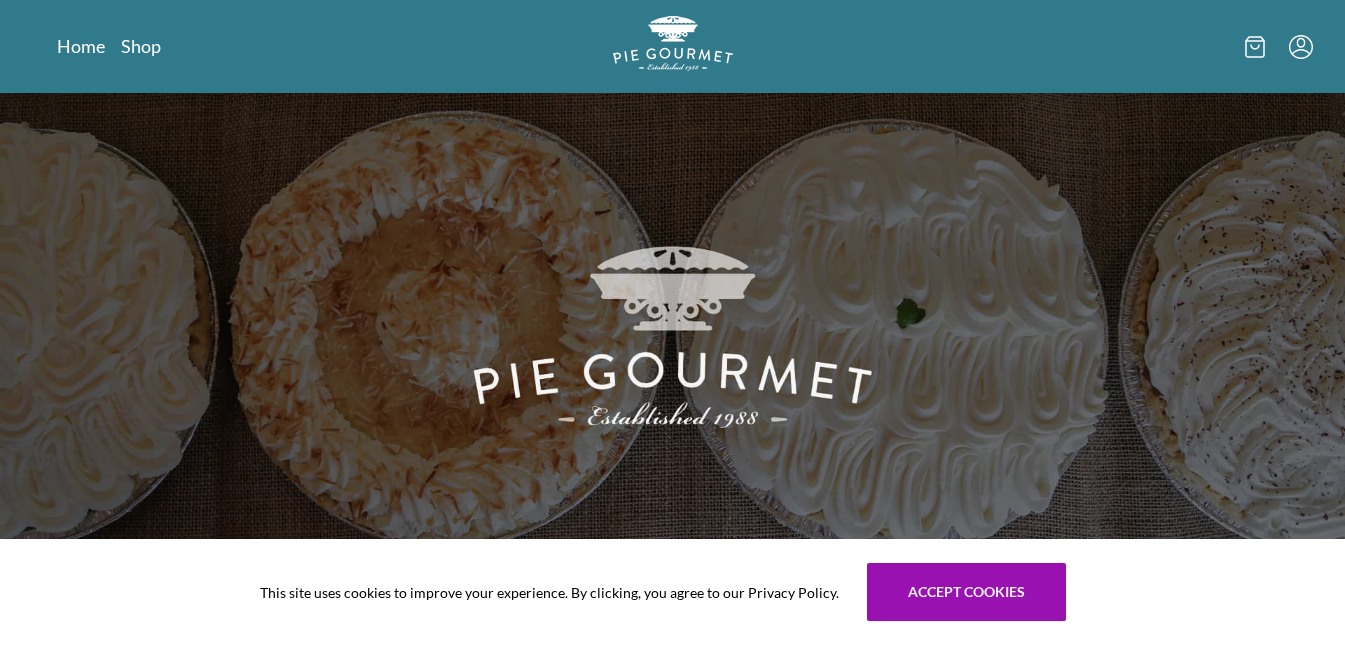 scroll, scrollTop: 0, scrollLeft: 0, axis: both 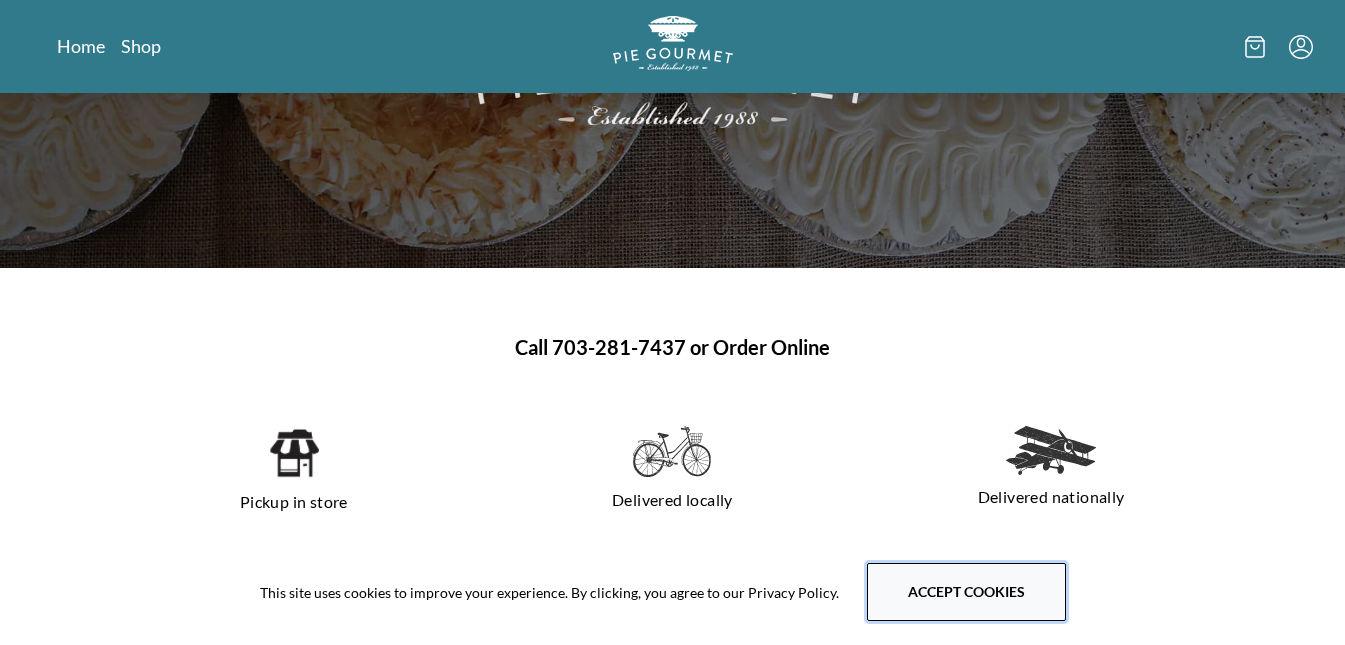 click on "Accept cookies" at bounding box center [966, 592] 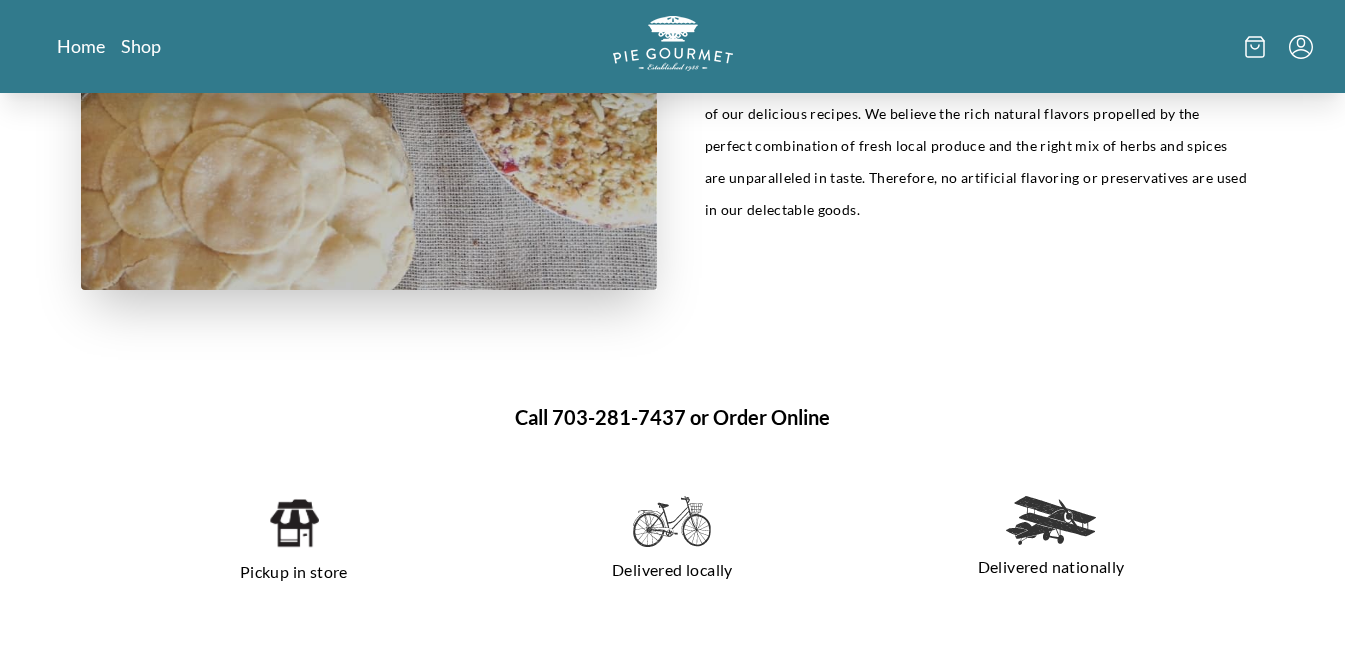 scroll, scrollTop: 1200, scrollLeft: 0, axis: vertical 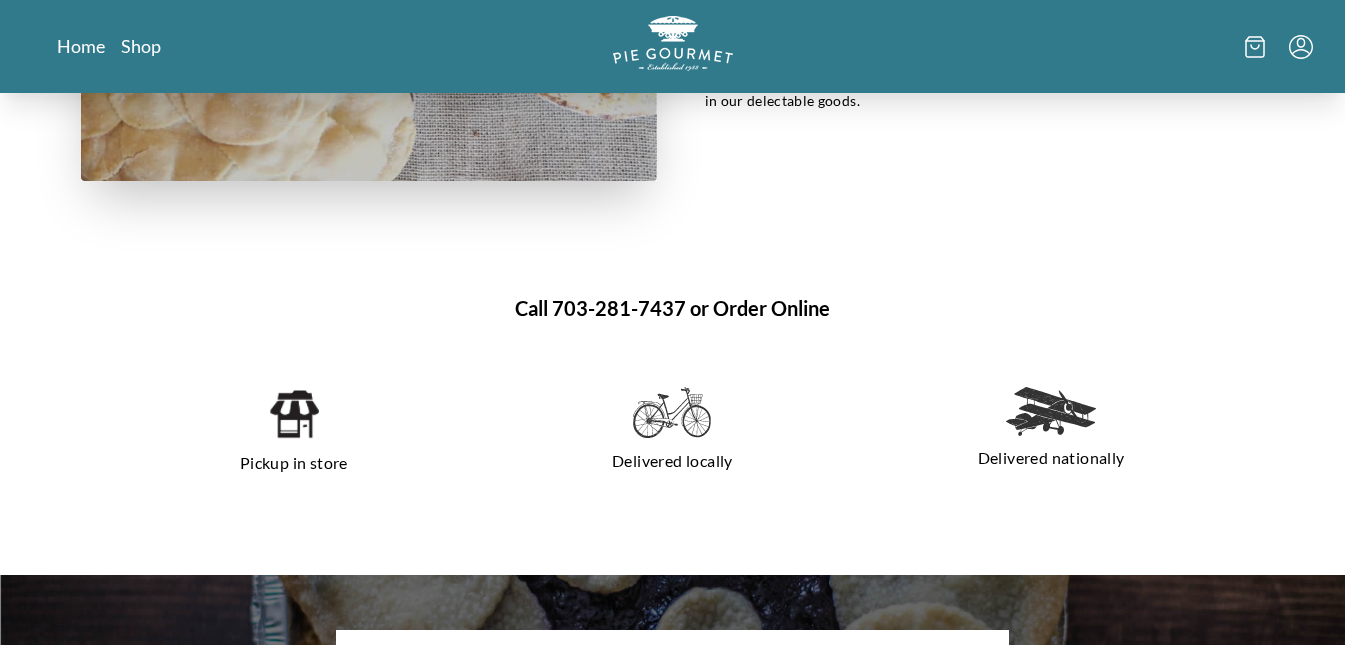 click at bounding box center (293, 414) 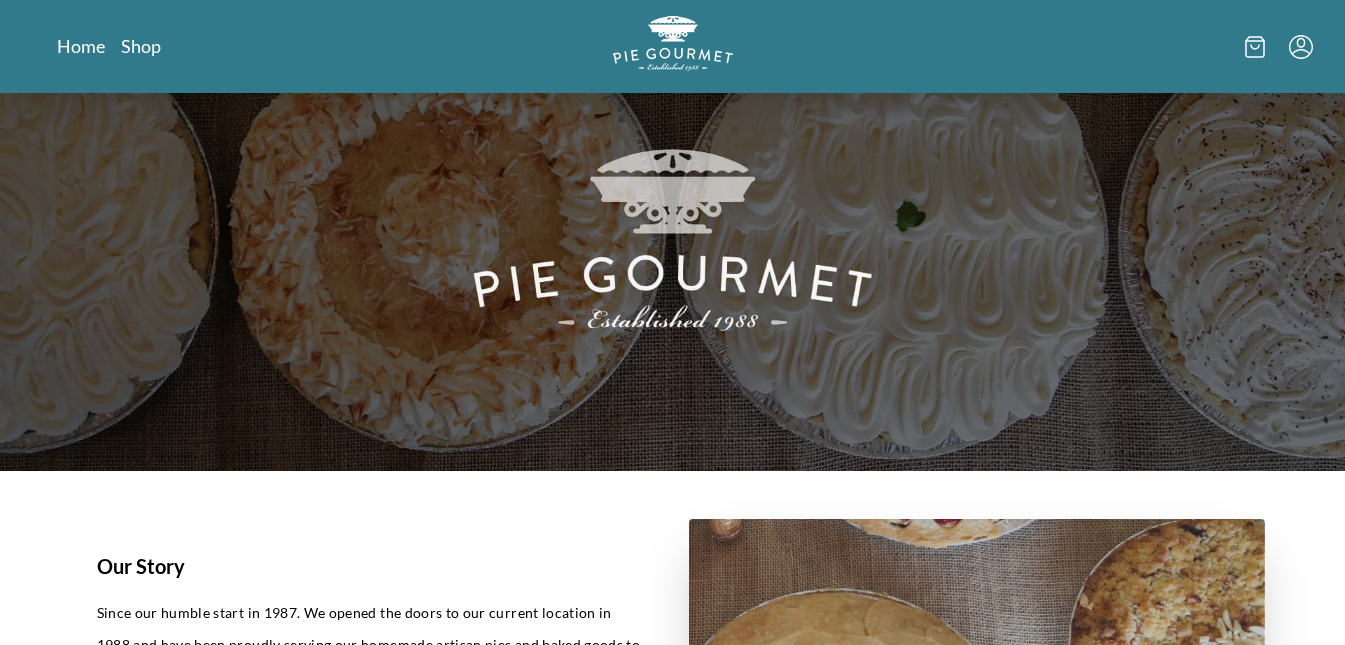scroll, scrollTop: 0, scrollLeft: 0, axis: both 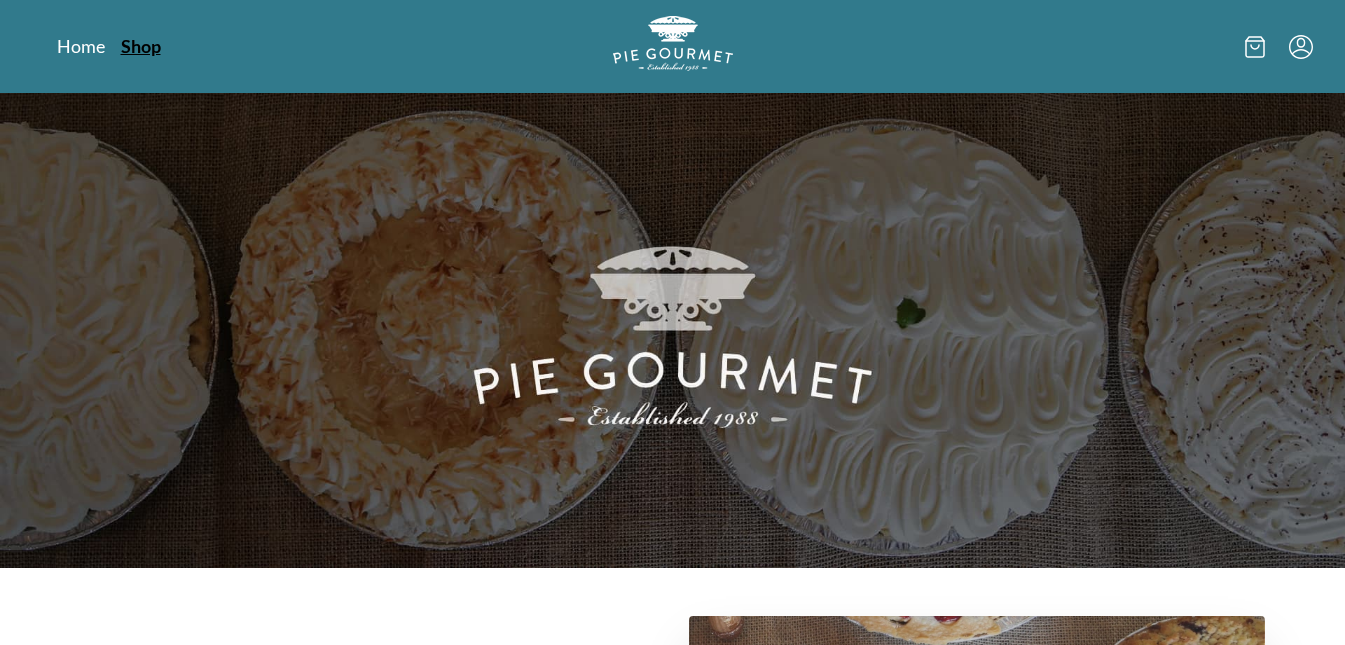 click on "Shop" at bounding box center [141, 46] 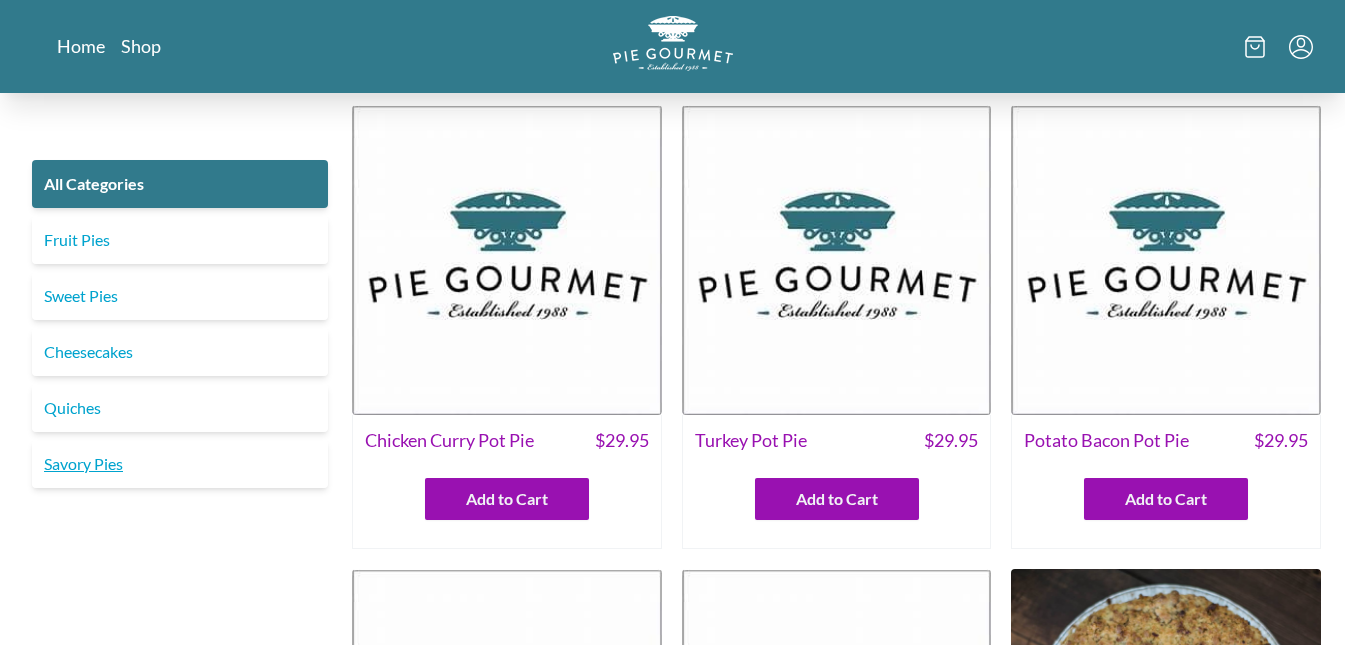 click on "Savory Pies" at bounding box center [180, 464] 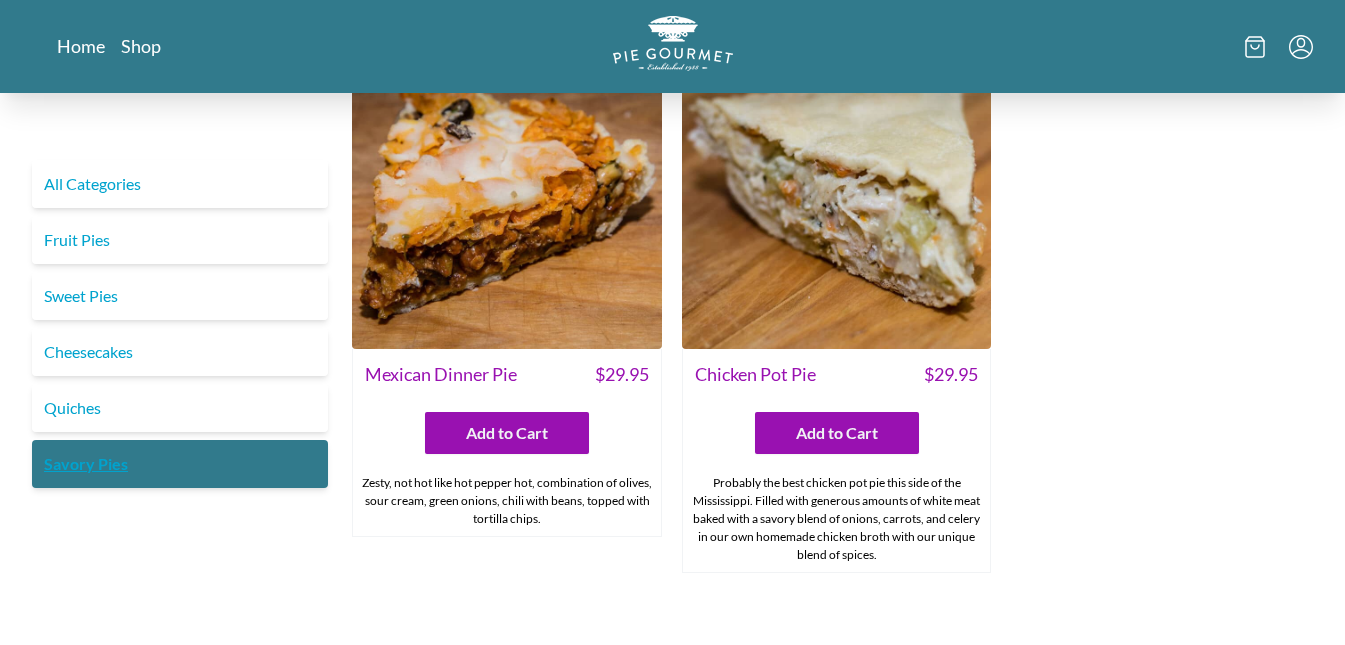 scroll, scrollTop: 1300, scrollLeft: 0, axis: vertical 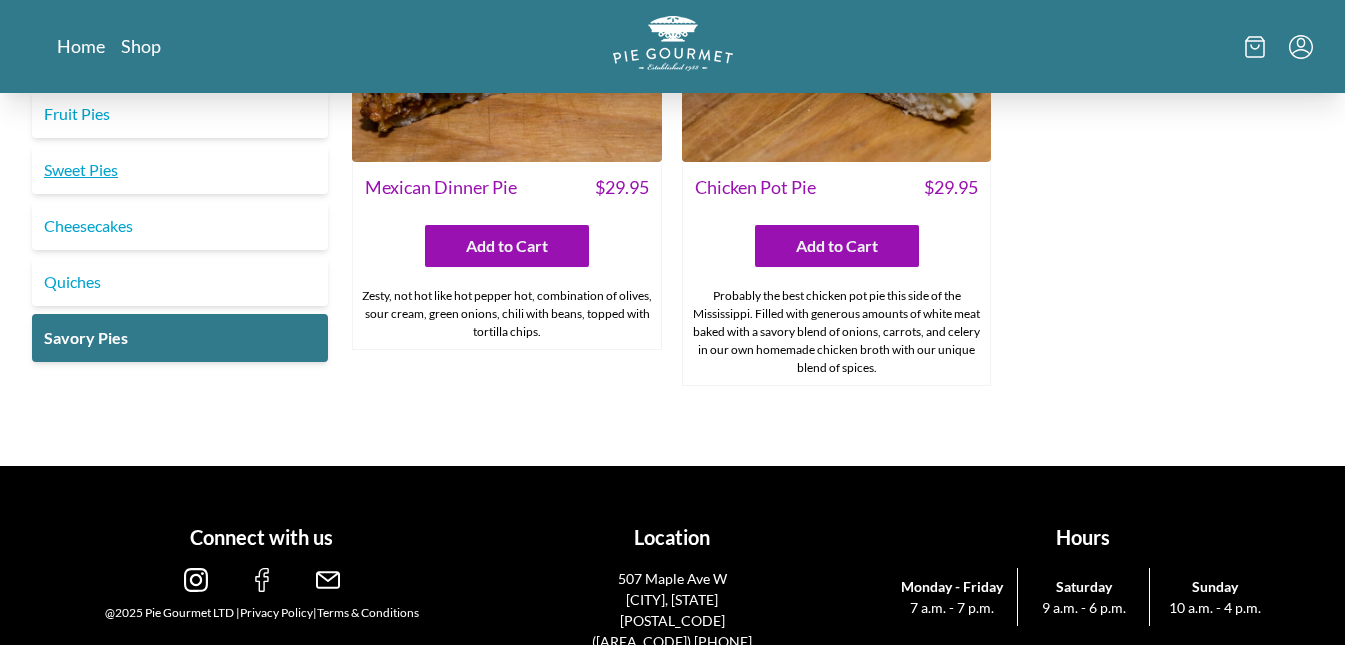 click on "Sweet Pies" at bounding box center (180, 170) 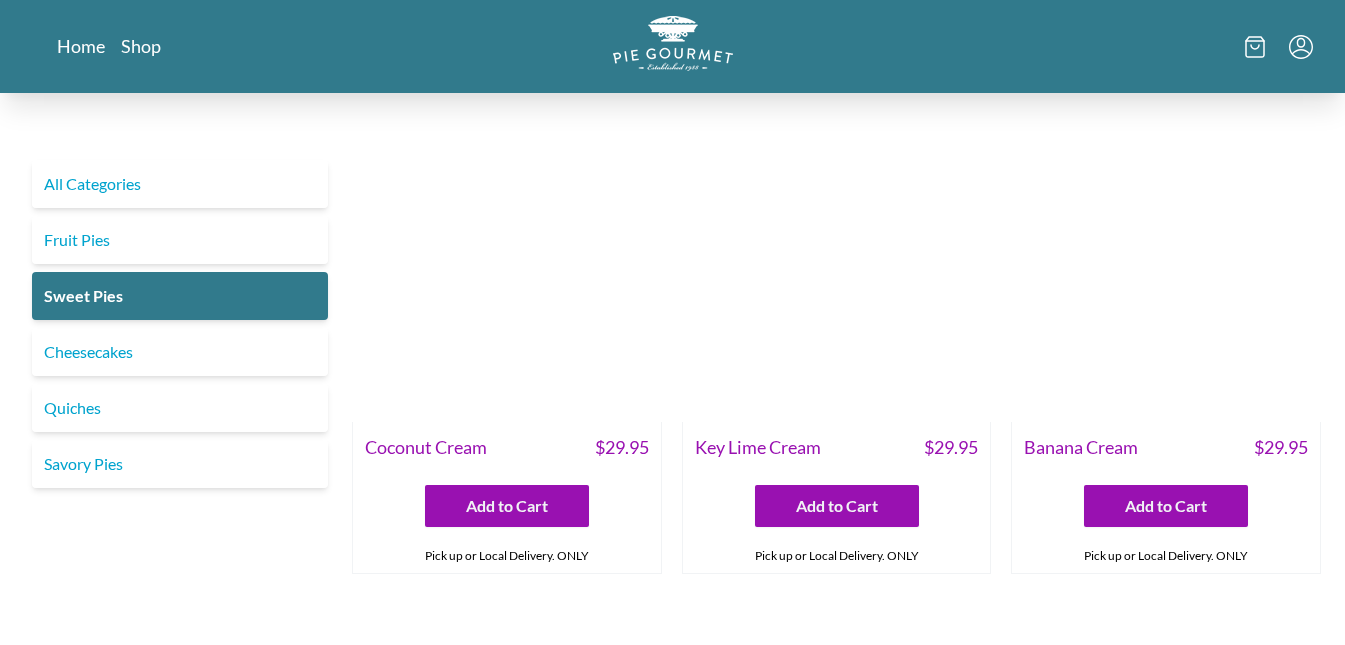 scroll, scrollTop: 0, scrollLeft: 0, axis: both 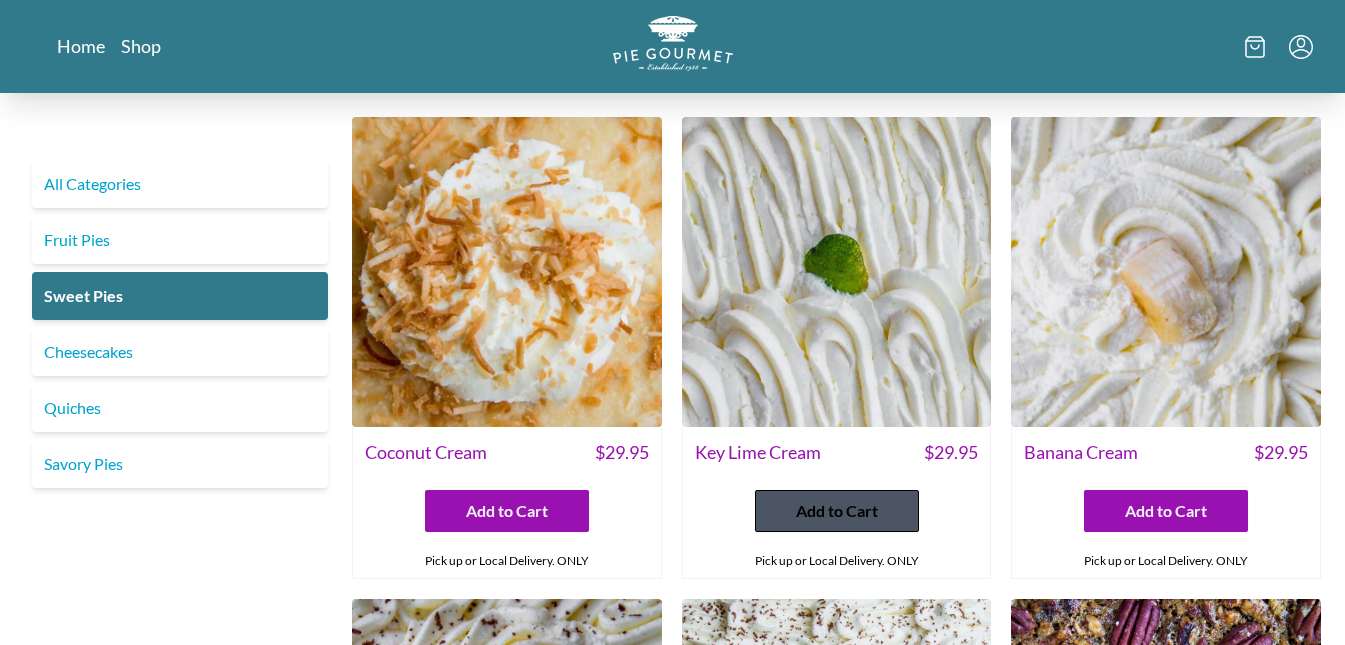 click on "Add to Cart" at bounding box center [837, 511] 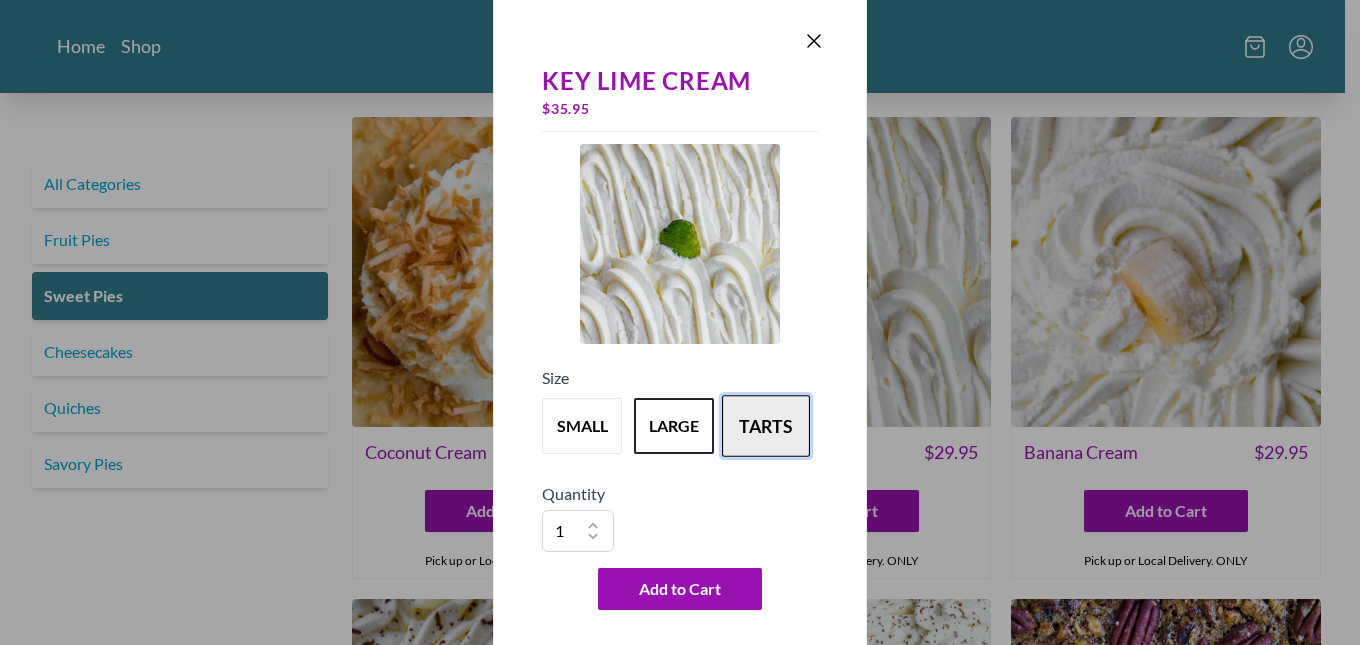 click on "tarts" at bounding box center (766, 426) 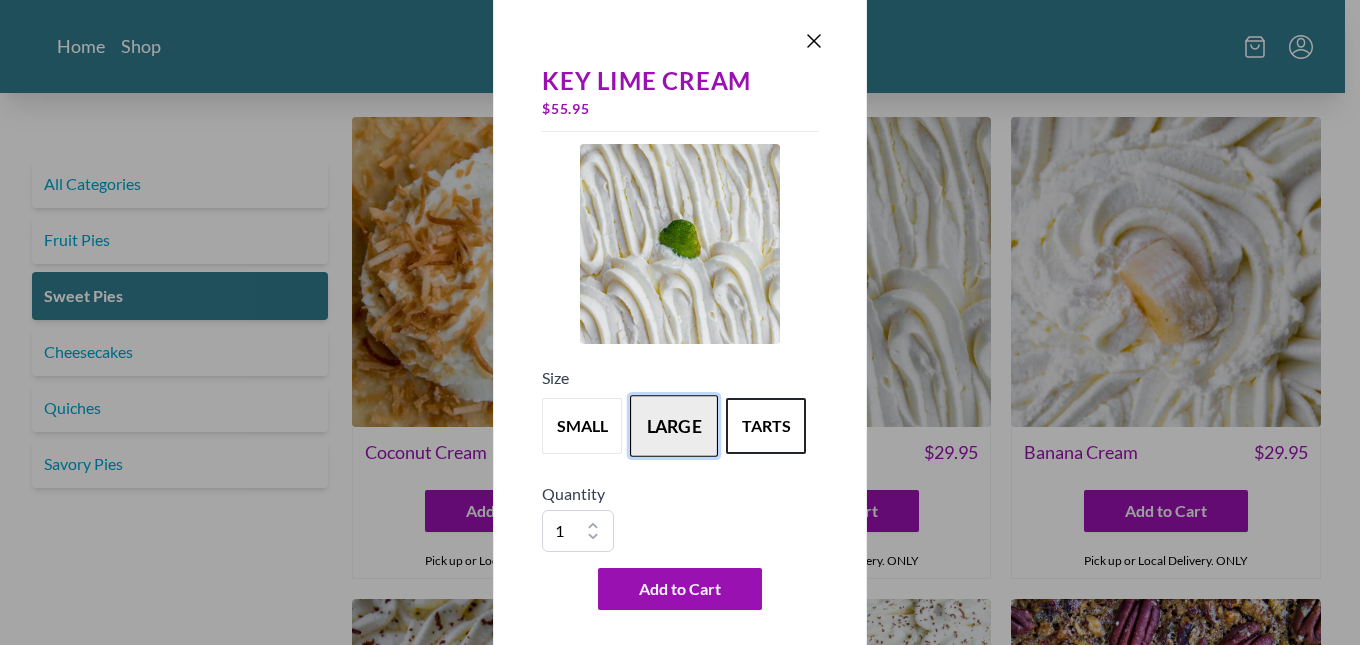 click on "large" at bounding box center (674, 426) 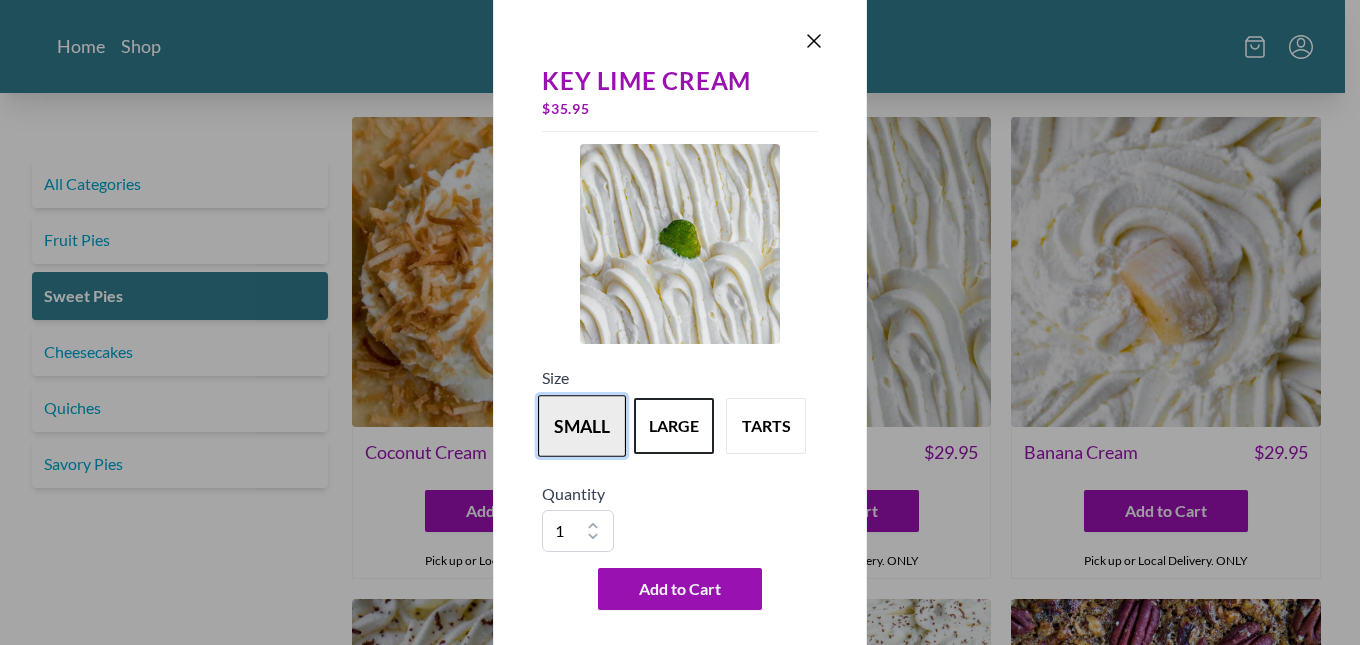 click on "small" at bounding box center (582, 426) 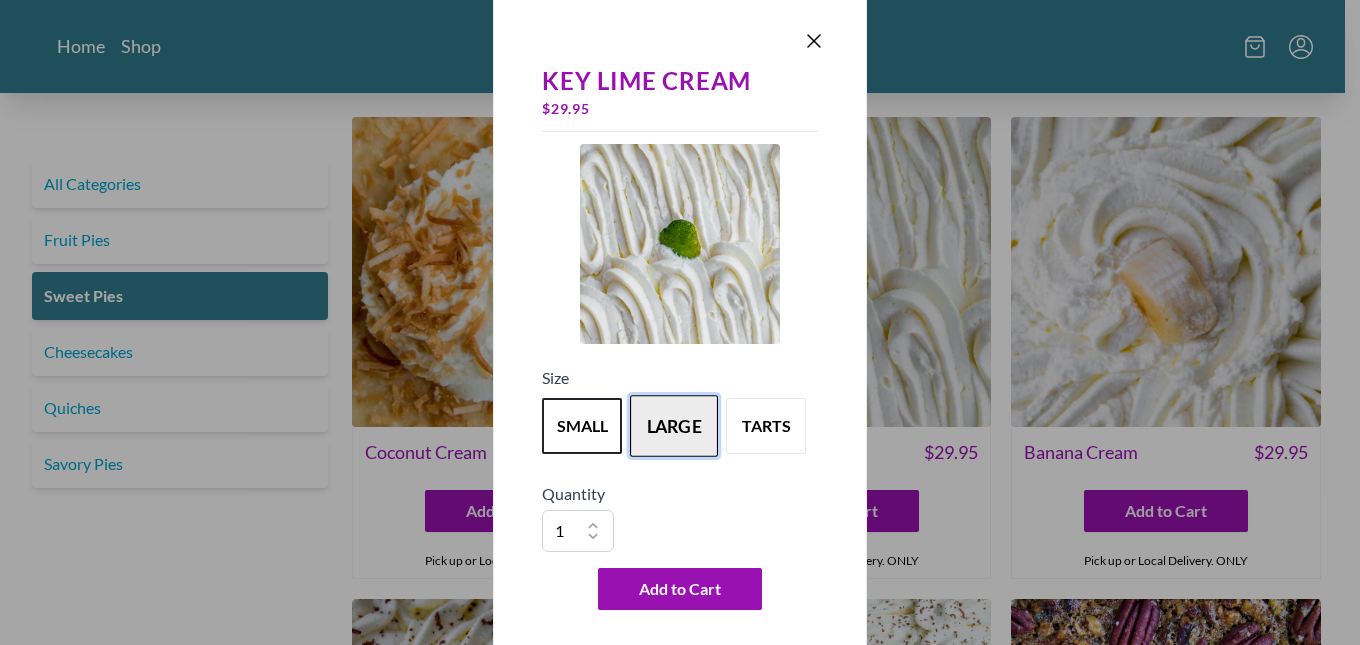 click on "large" at bounding box center [674, 426] 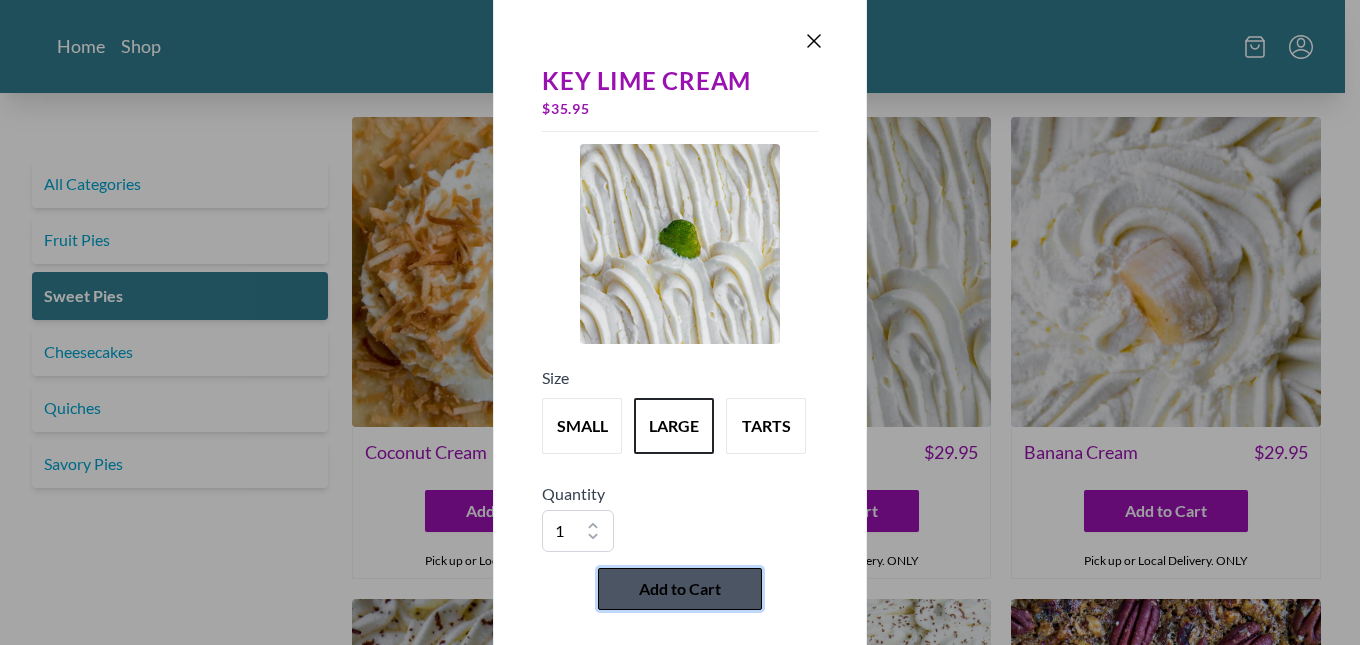click on "Add to Cart" at bounding box center [680, 589] 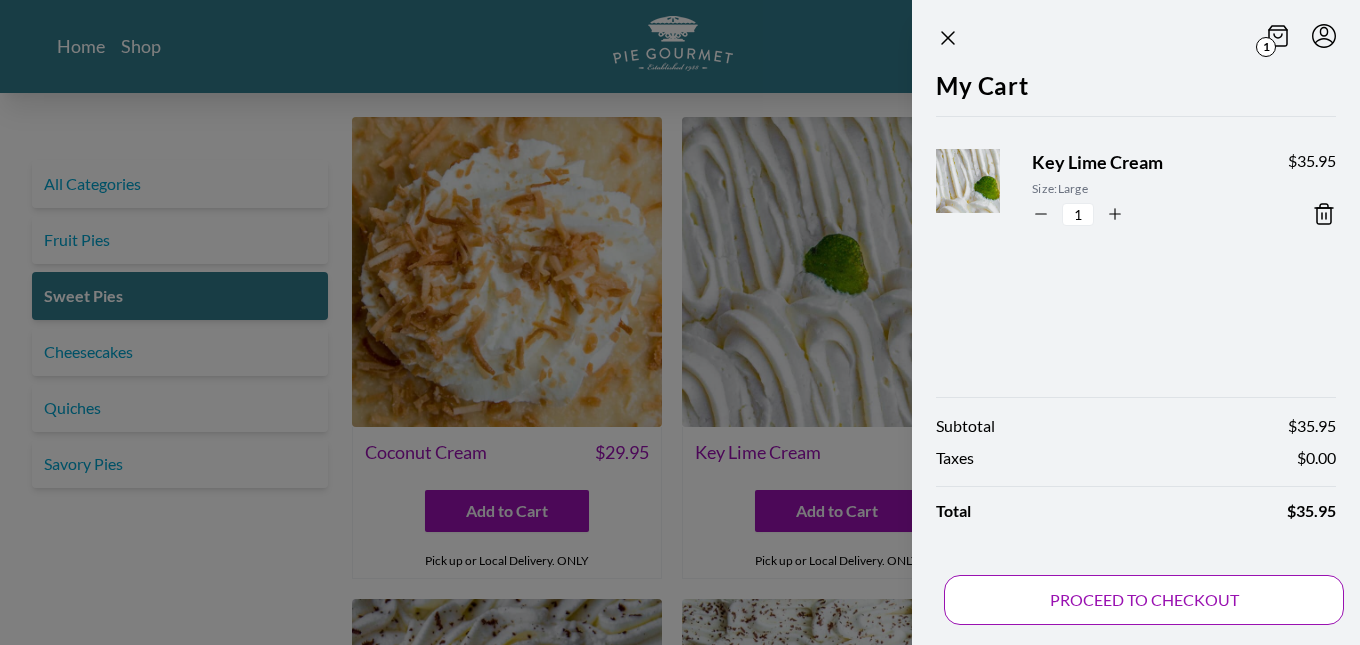 click on "PROCEED TO CHECKOUT" at bounding box center (1144, 600) 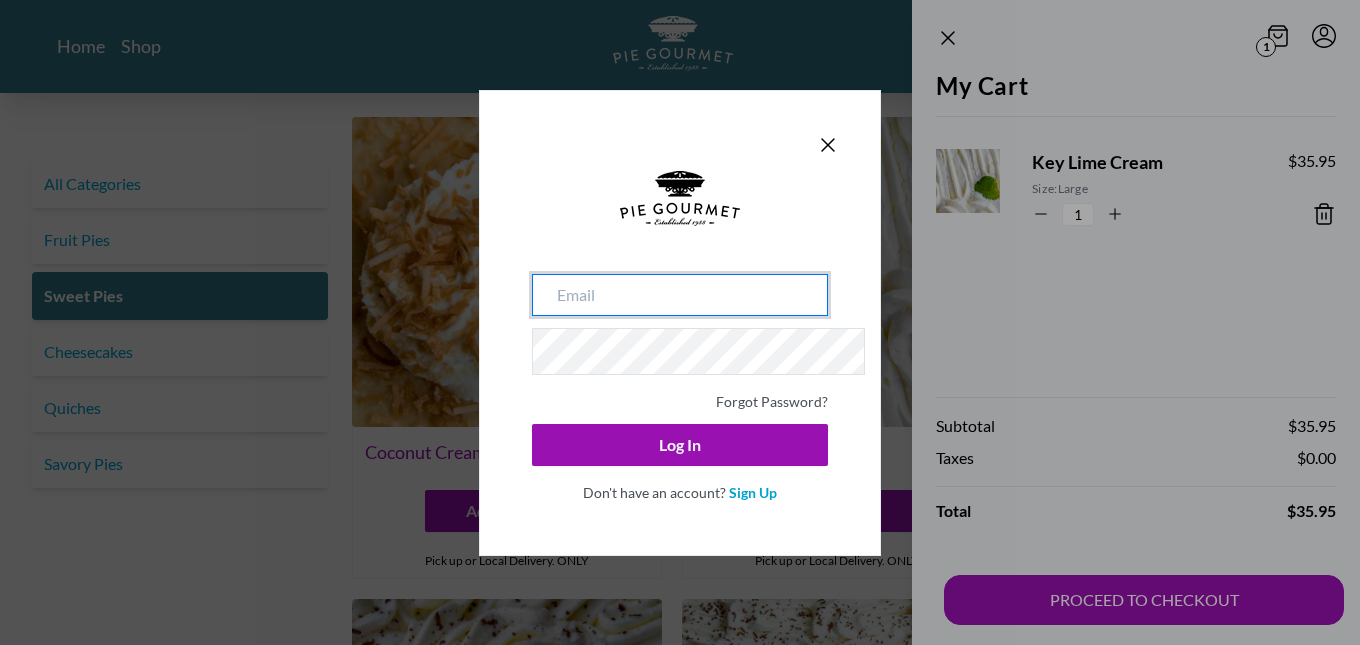click at bounding box center (680, 295) 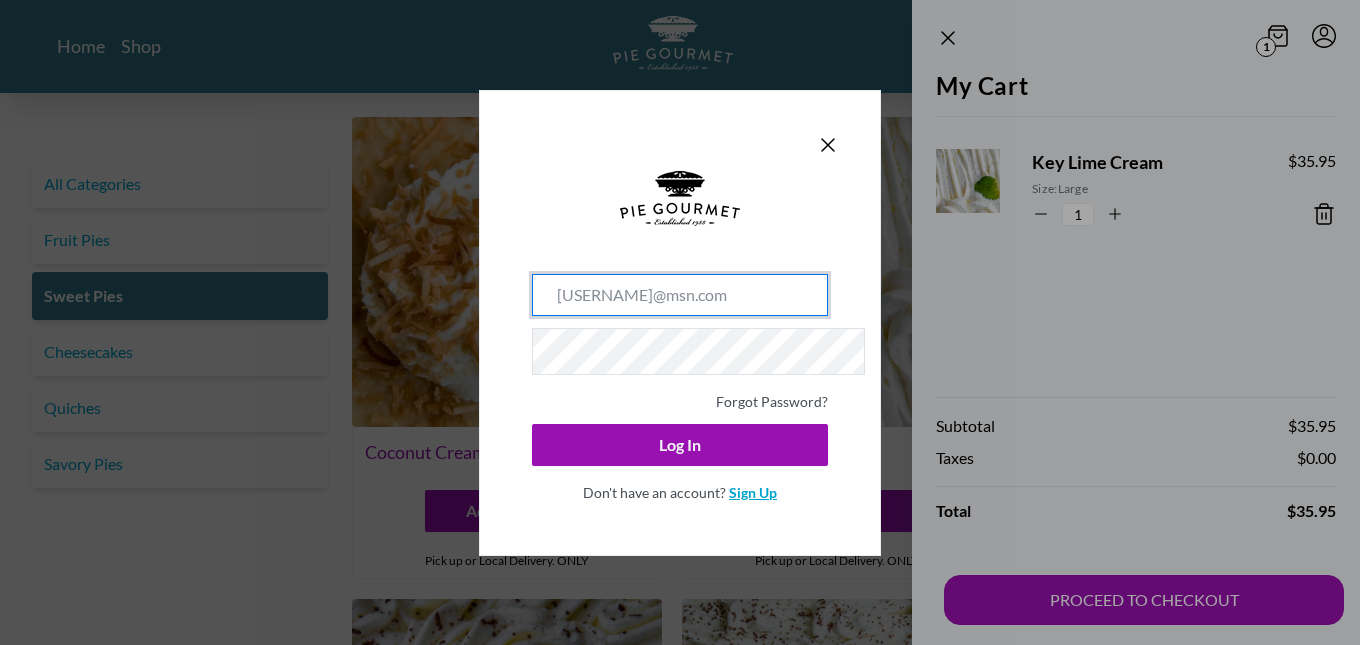 click on "Sign Up" at bounding box center (753, 492) 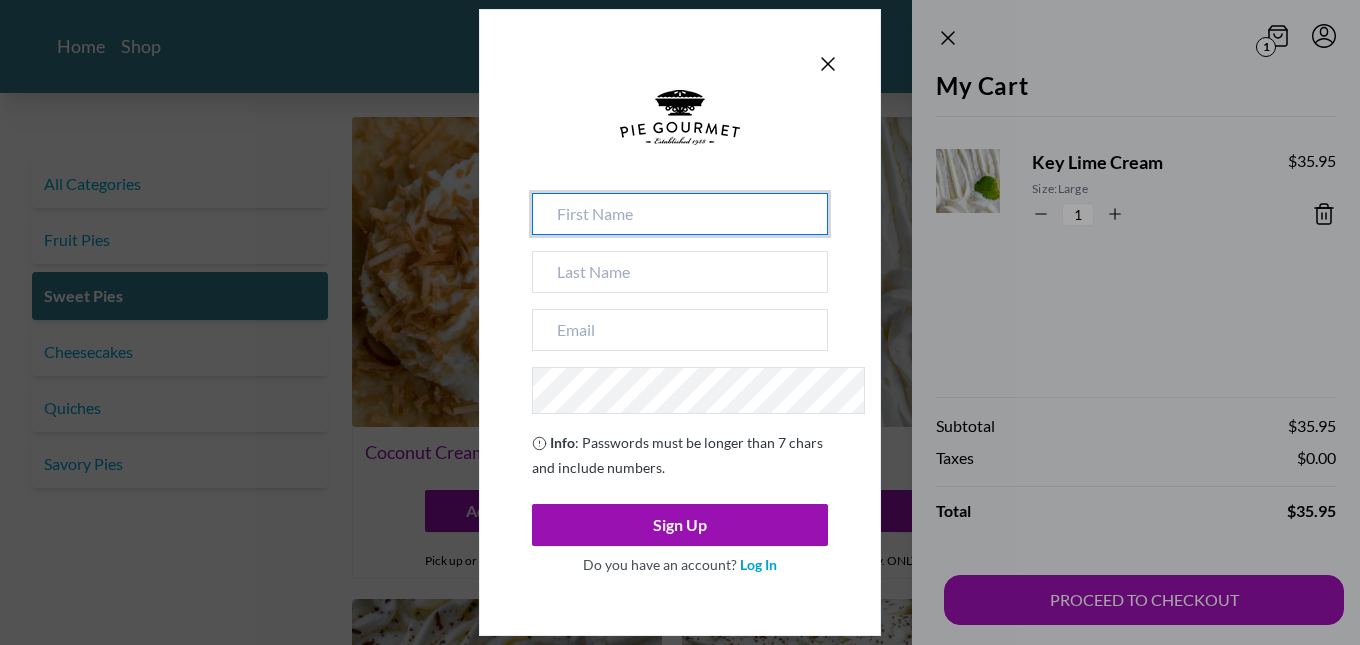 click at bounding box center (680, 214) 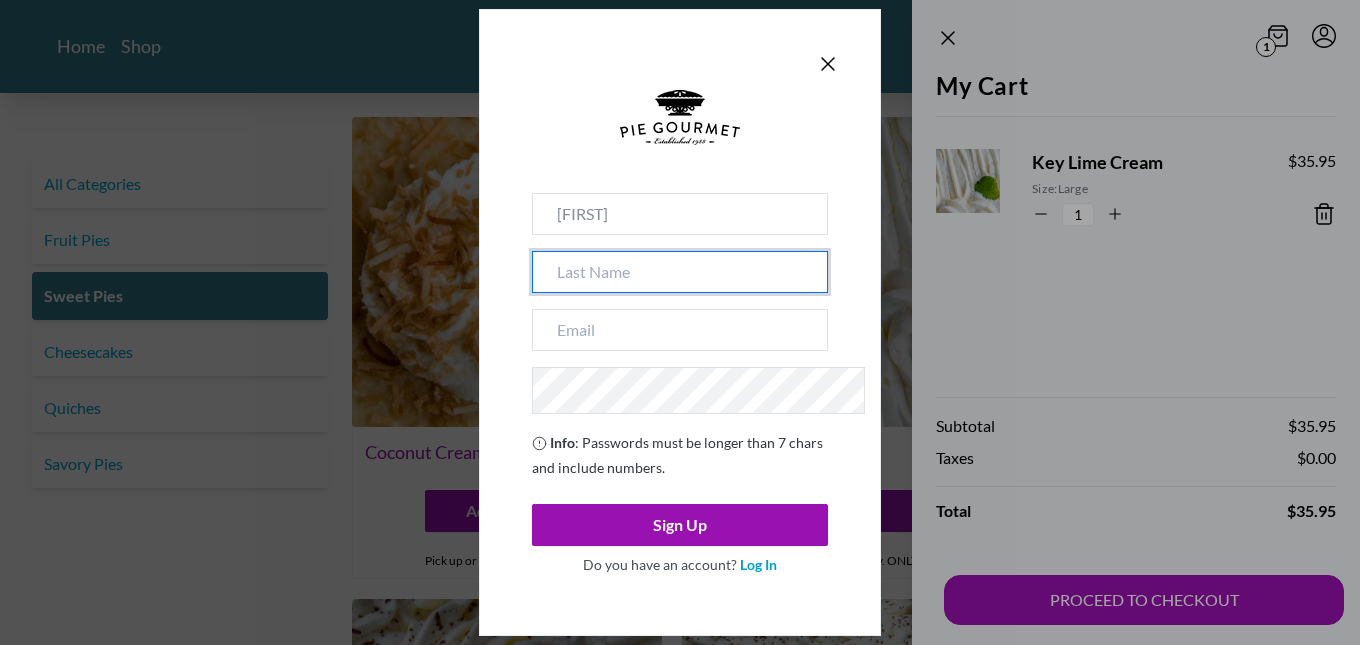type on "STAPLES" 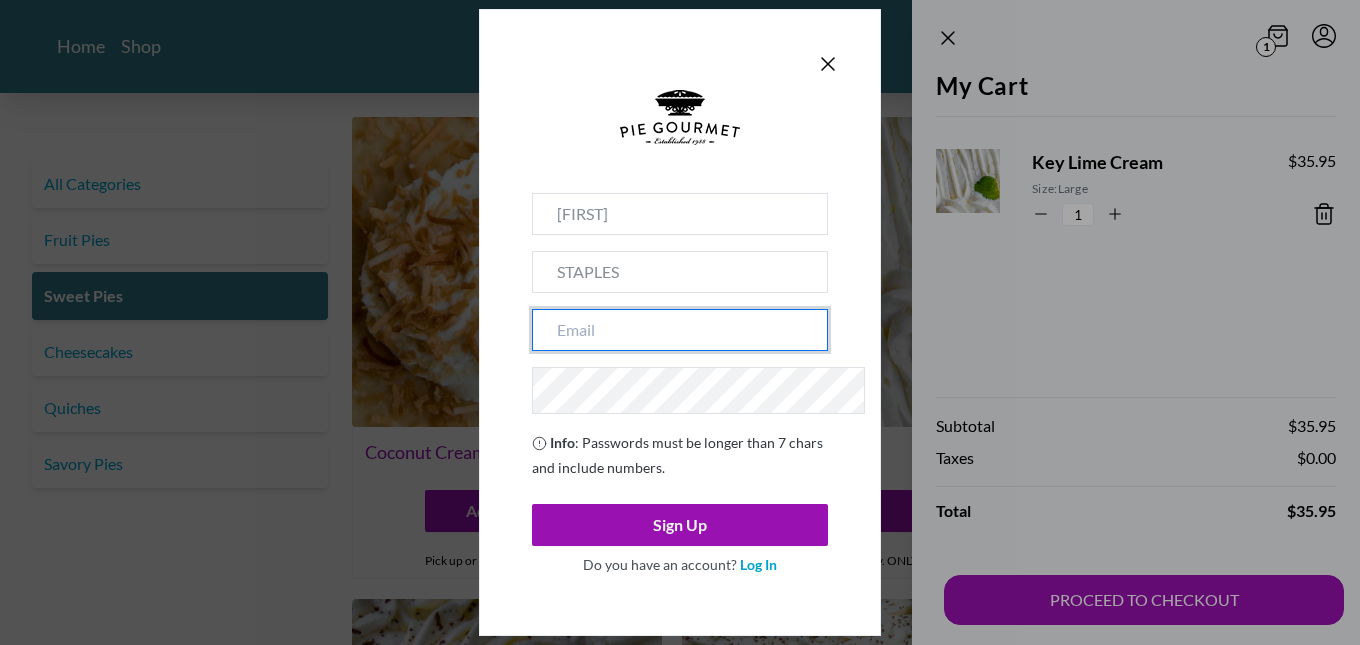 type on "[USERNAME]@msn.com" 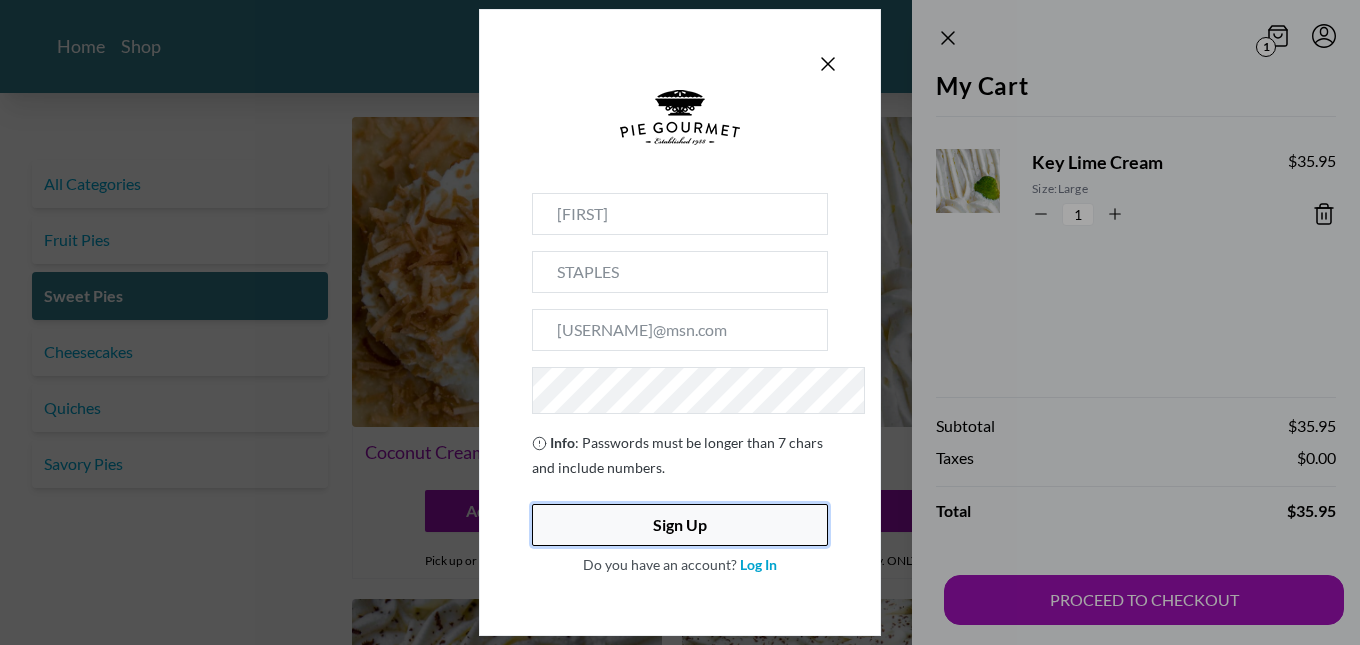 click on "Sign Up" at bounding box center [680, 525] 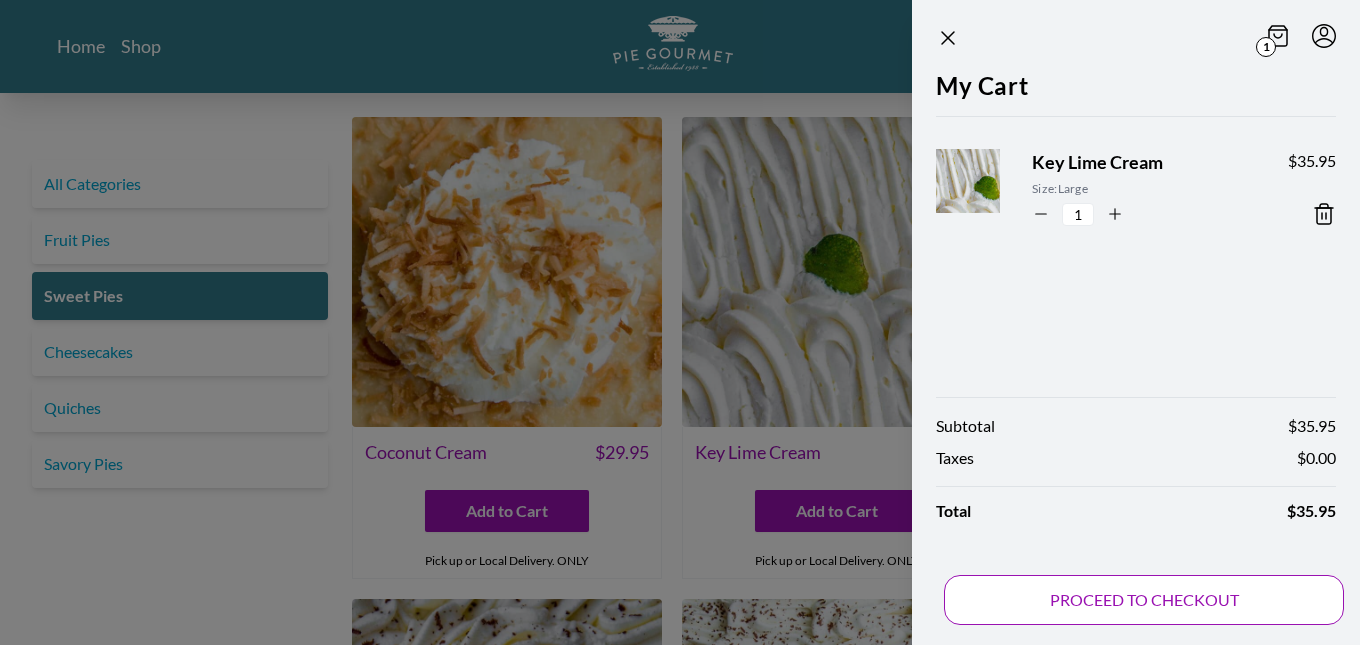 click on "PROCEED TO CHECKOUT" at bounding box center [1144, 600] 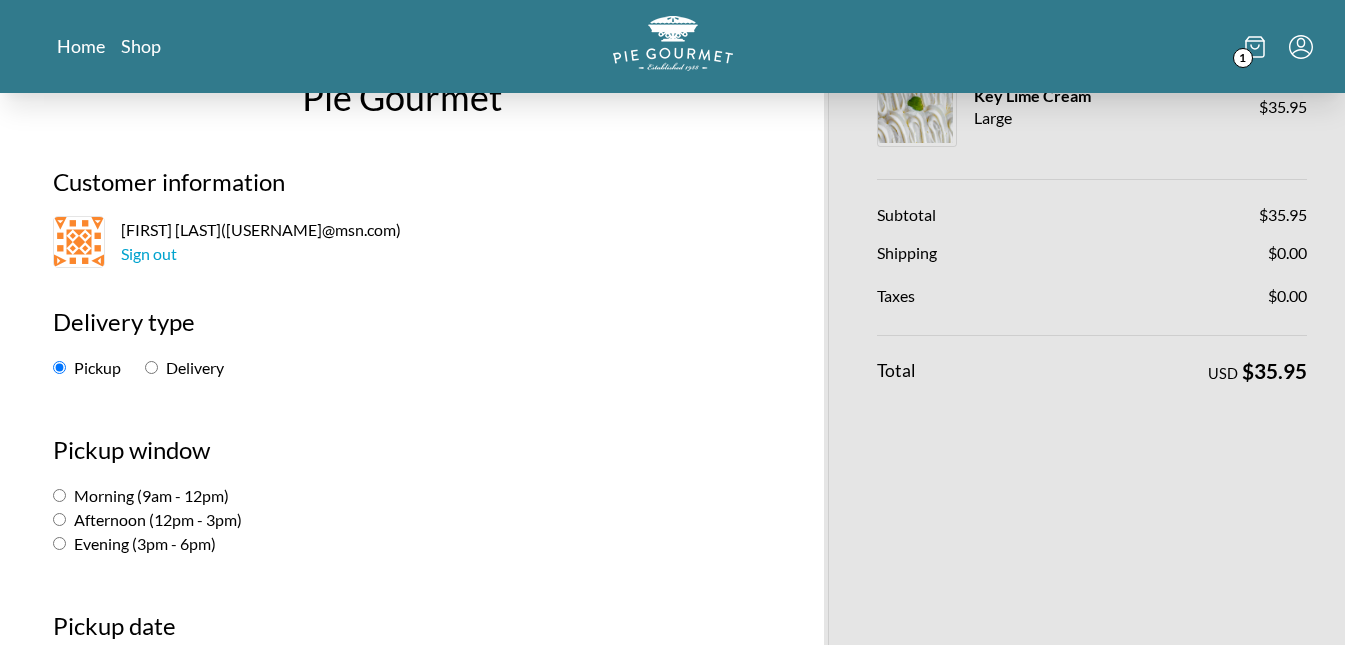 scroll, scrollTop: 300, scrollLeft: 0, axis: vertical 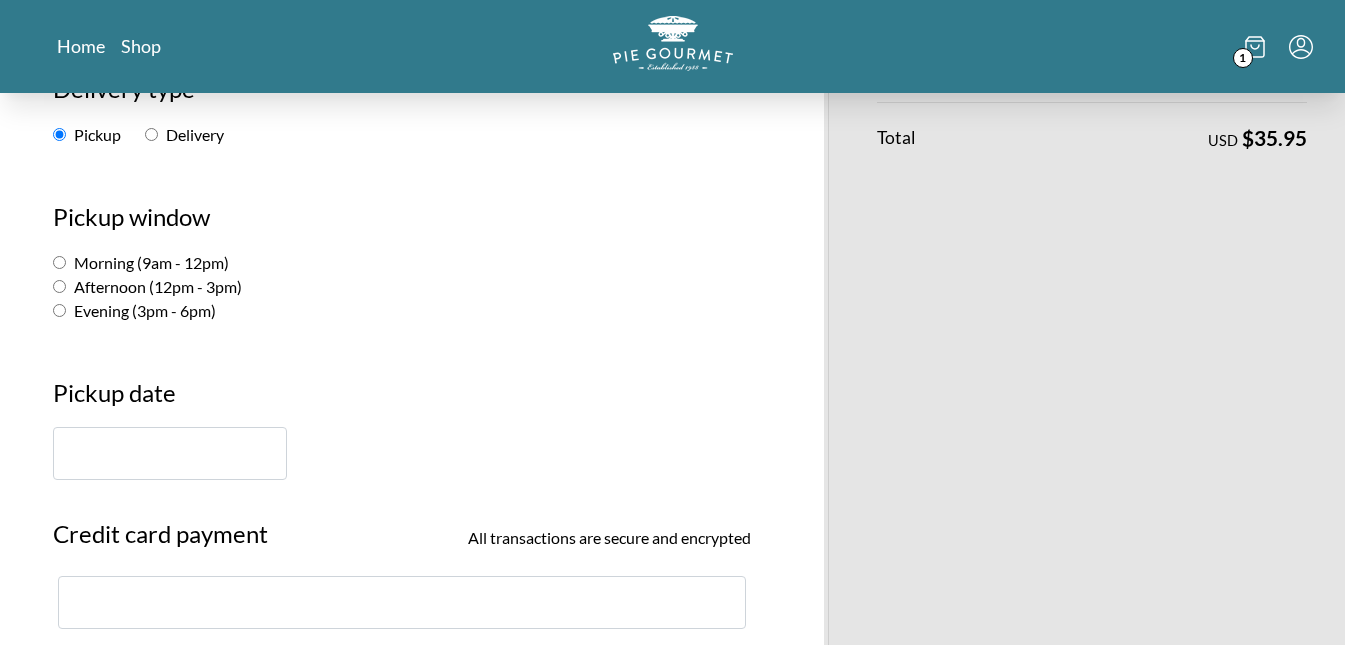 click on "Afternoon (12pm - 3pm)" at bounding box center (59, 286) 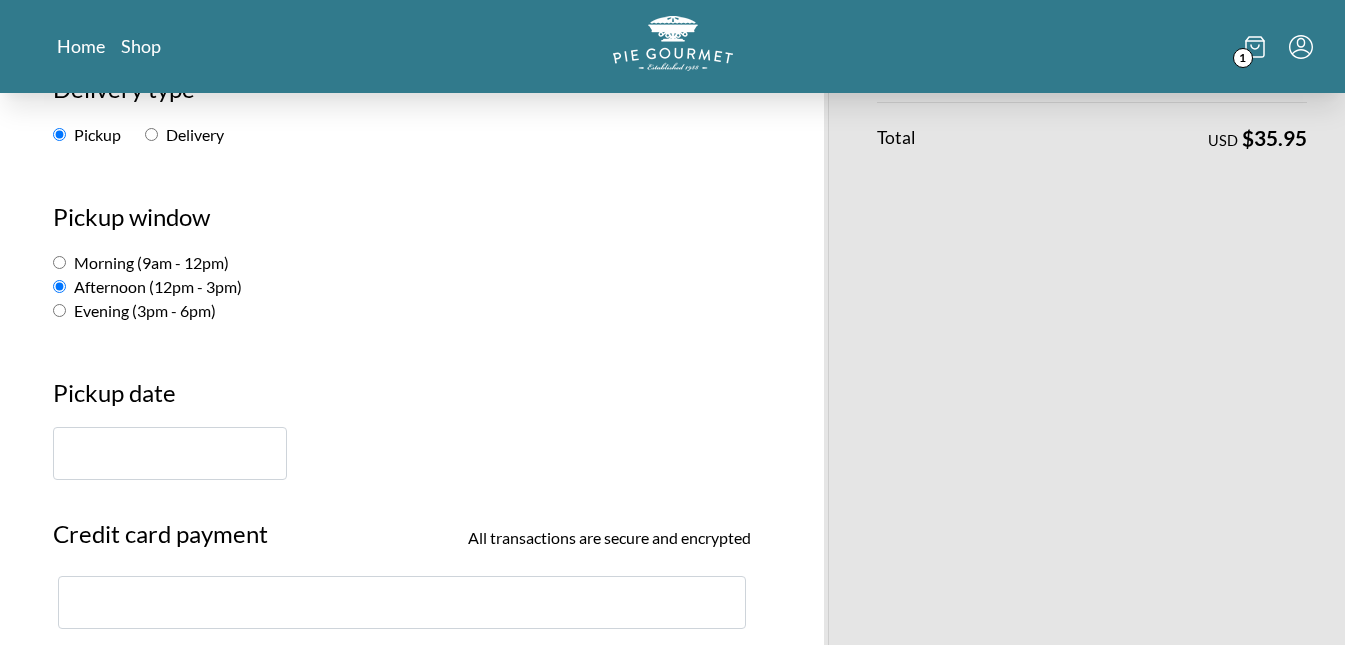 radio on "true" 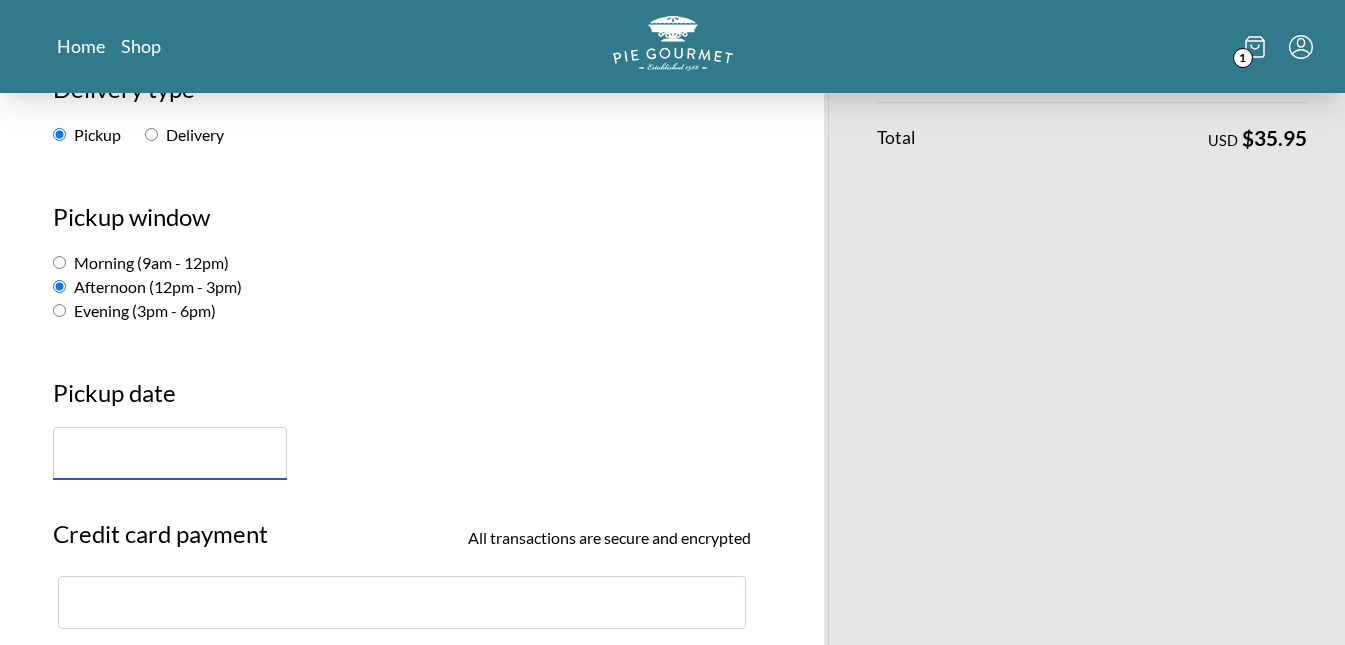 click at bounding box center [170, 453] 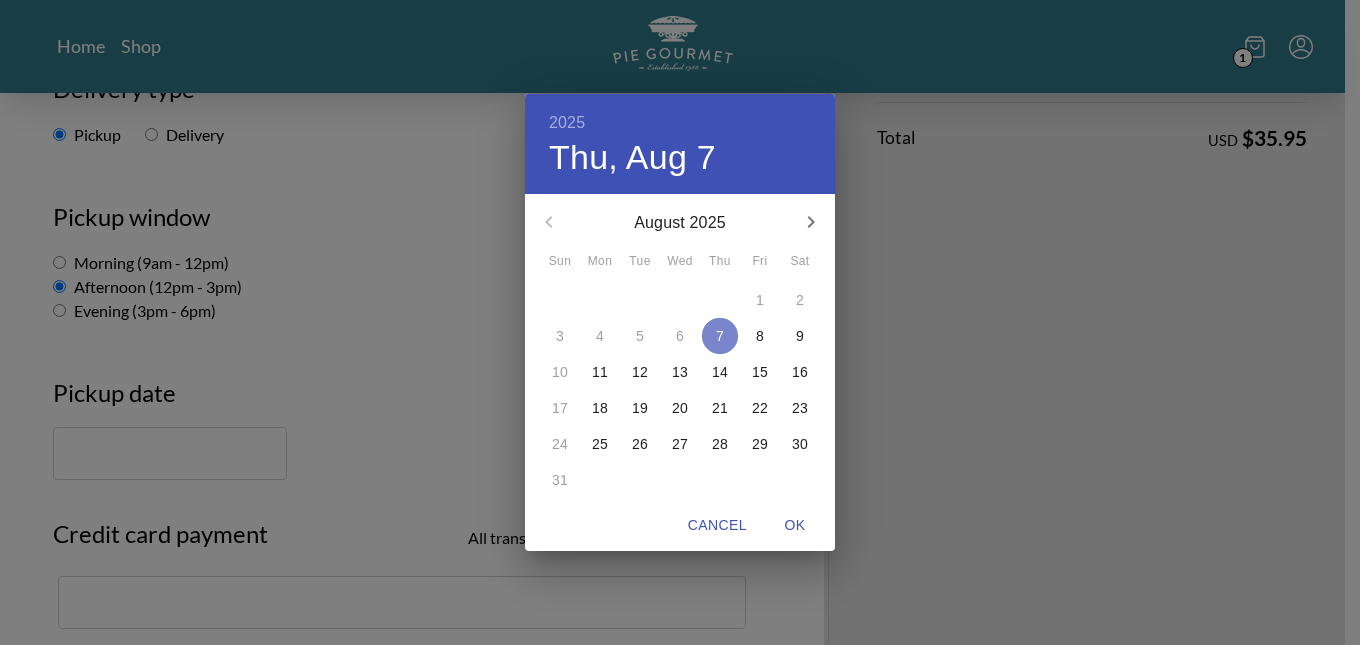 click on "7" at bounding box center (720, 336) 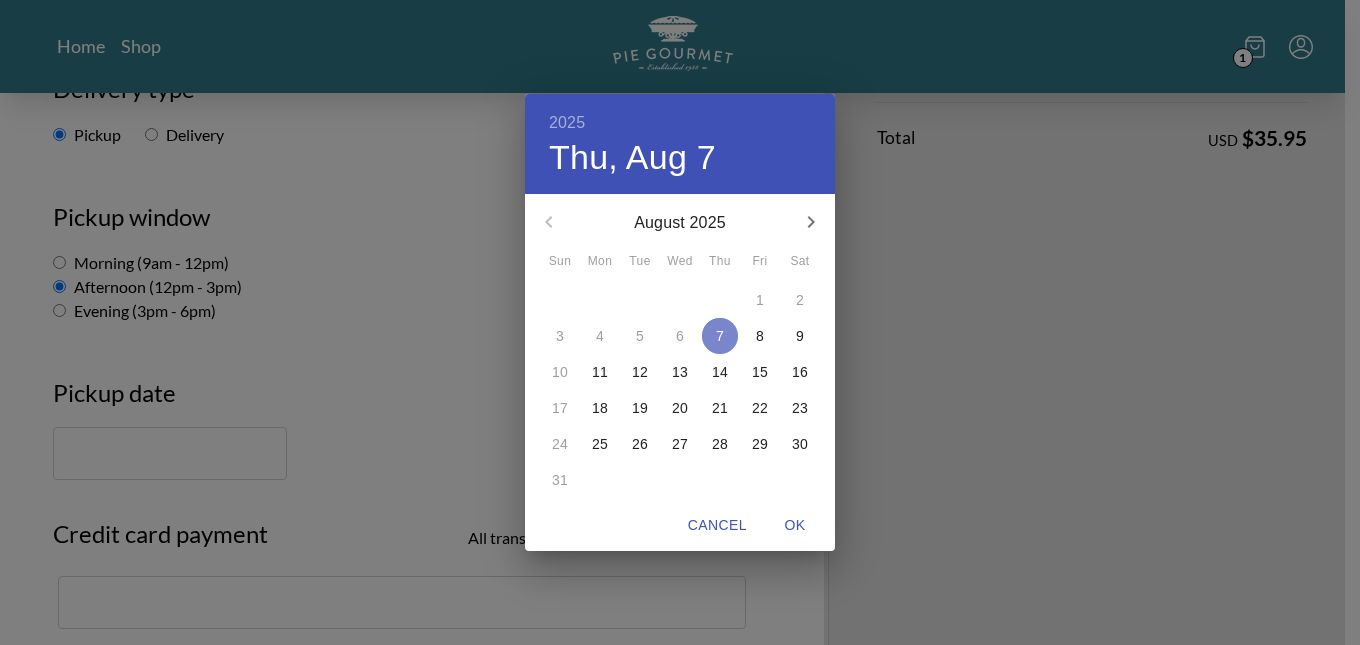 click on "7" at bounding box center (720, 336) 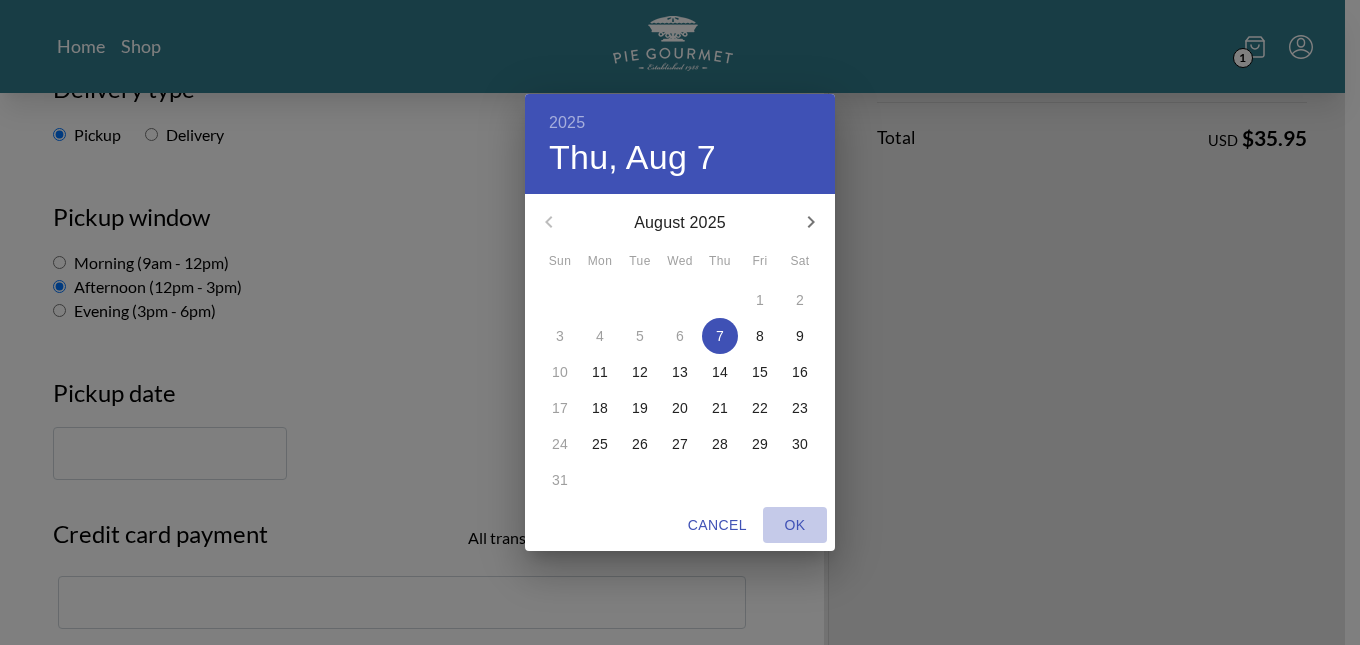 click on "OK" at bounding box center (795, 525) 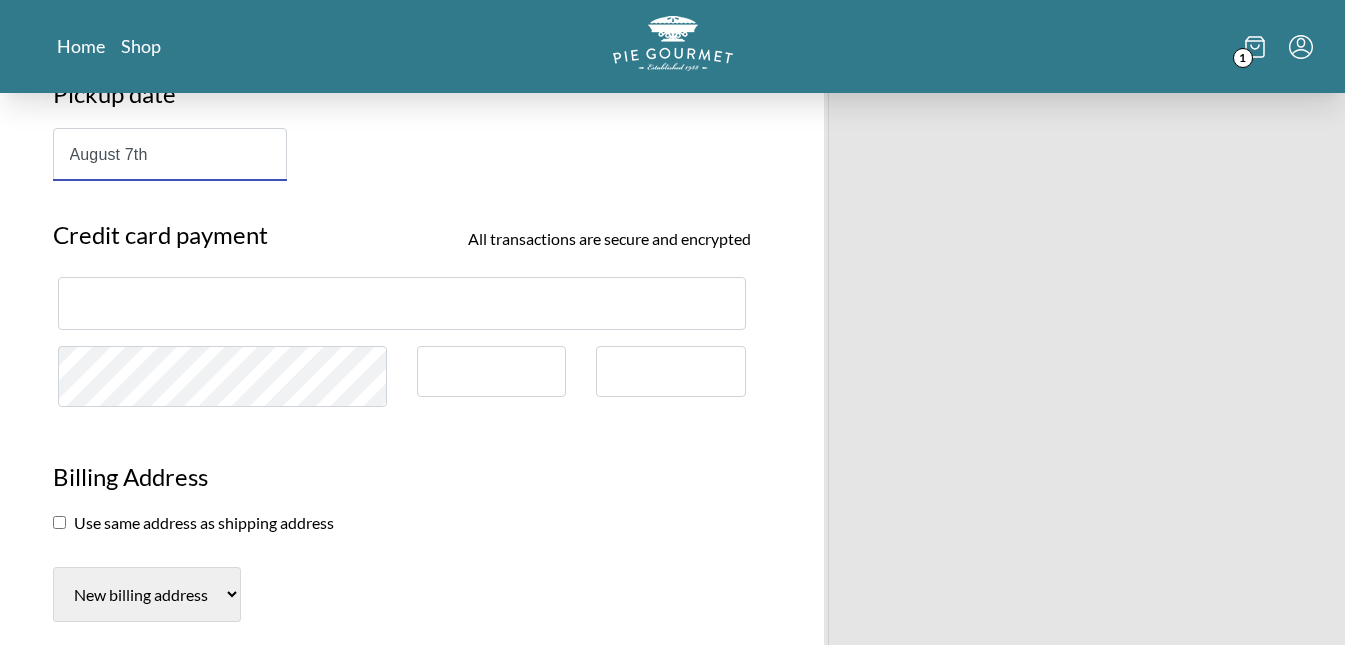 scroll, scrollTop: 600, scrollLeft: 0, axis: vertical 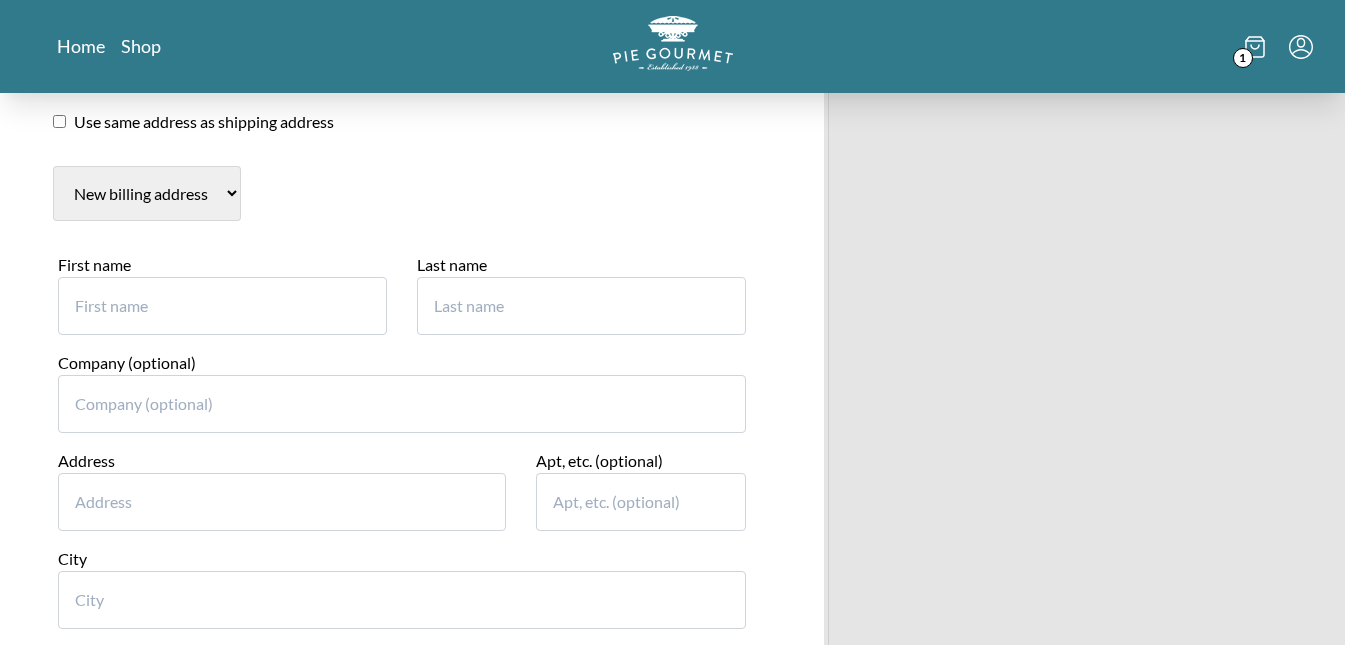 click at bounding box center [59, 121] 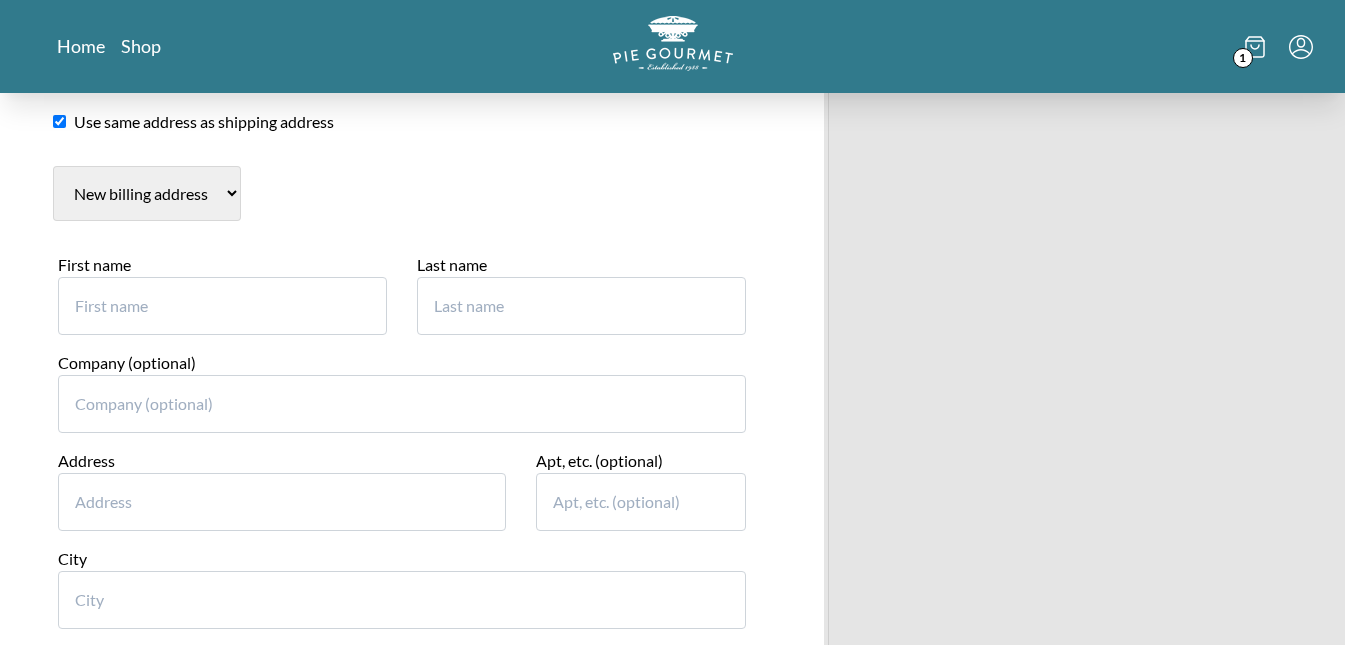 checkbox on "true" 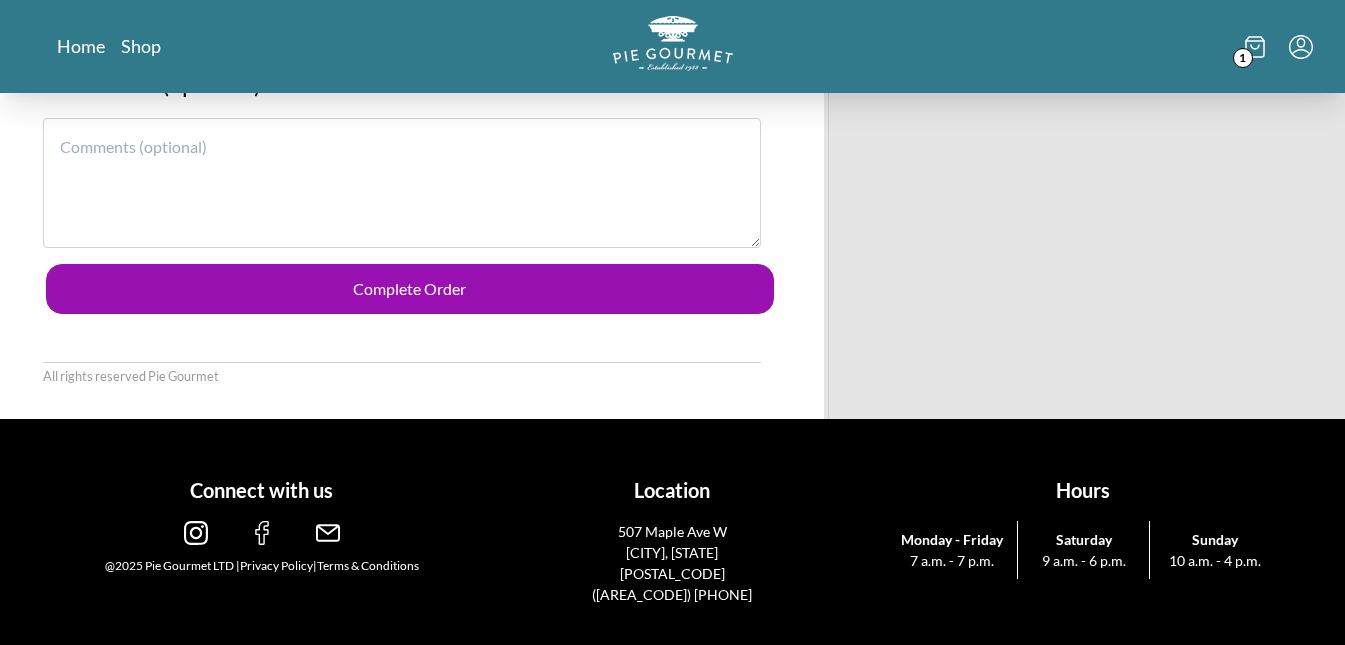 scroll, scrollTop: 1300, scrollLeft: 0, axis: vertical 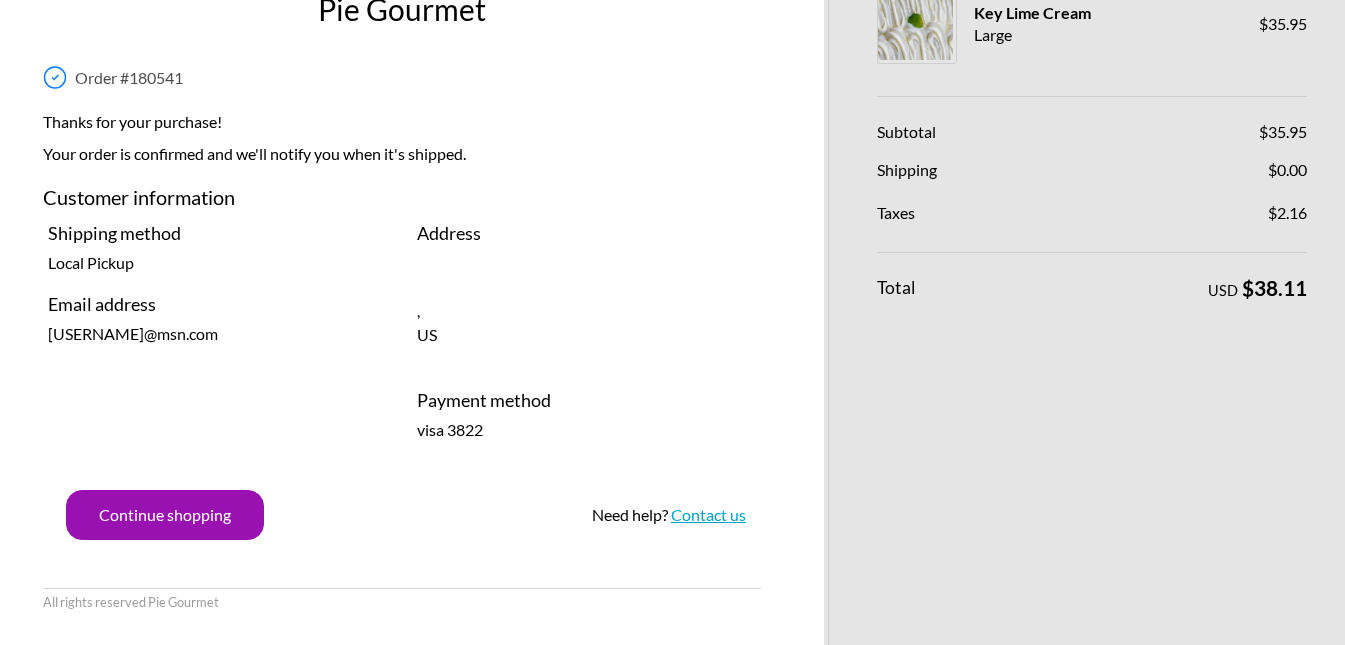 click on "Contact us" at bounding box center [708, 514] 